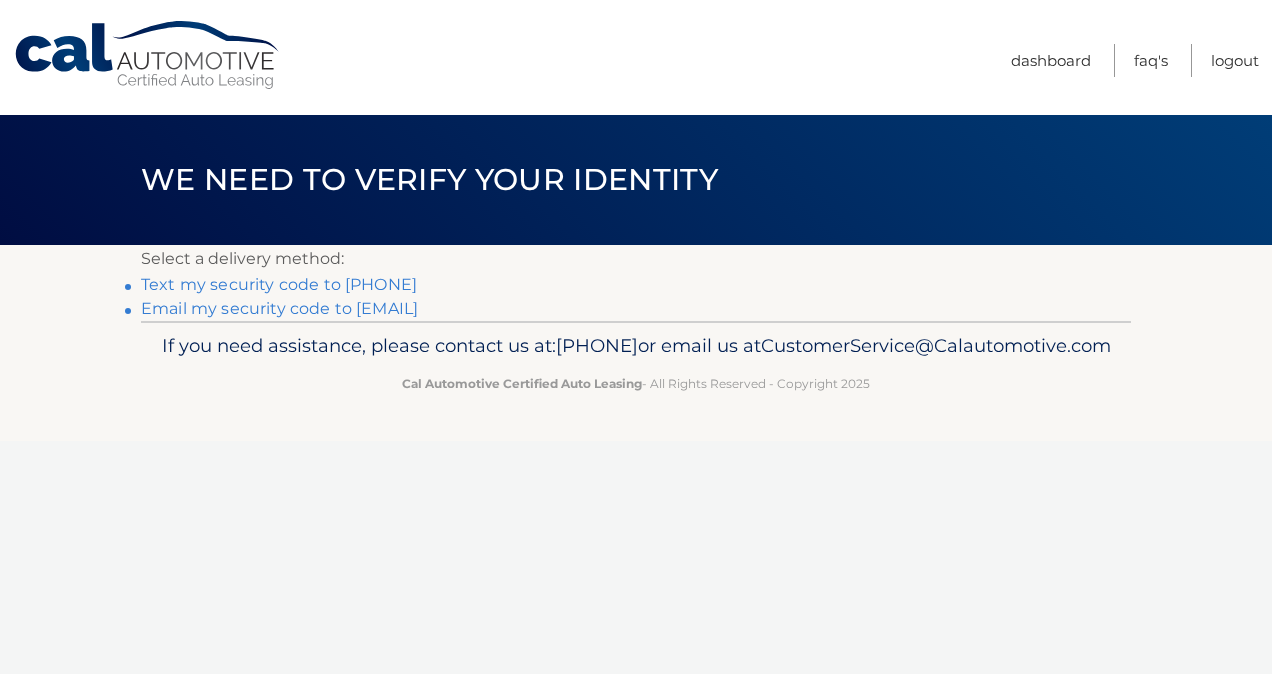 scroll, scrollTop: 0, scrollLeft: 0, axis: both 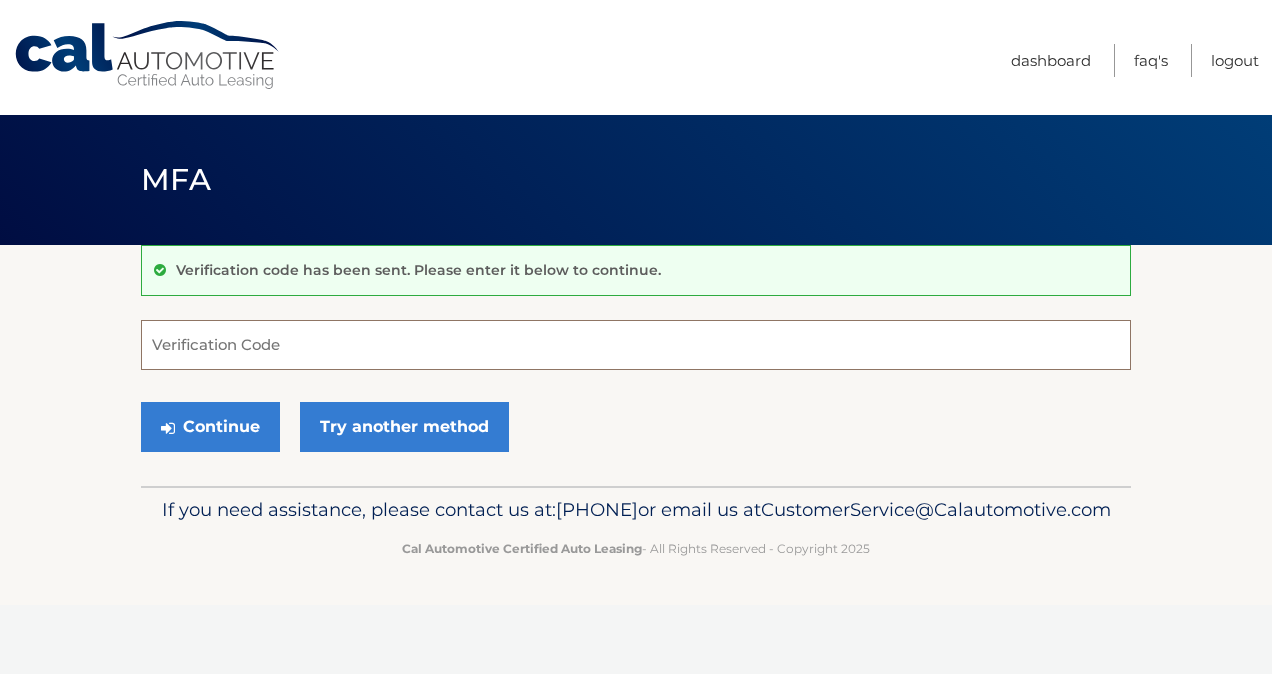 click on "Verification Code" at bounding box center [636, 345] 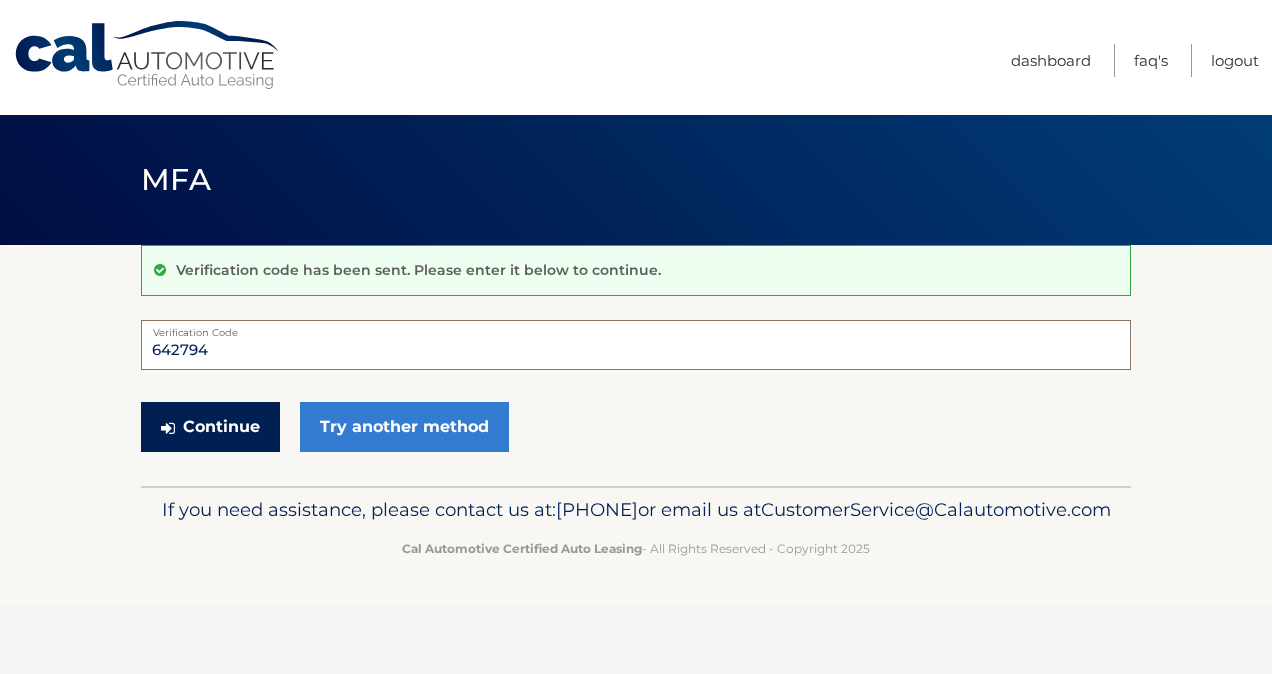 type on "642794" 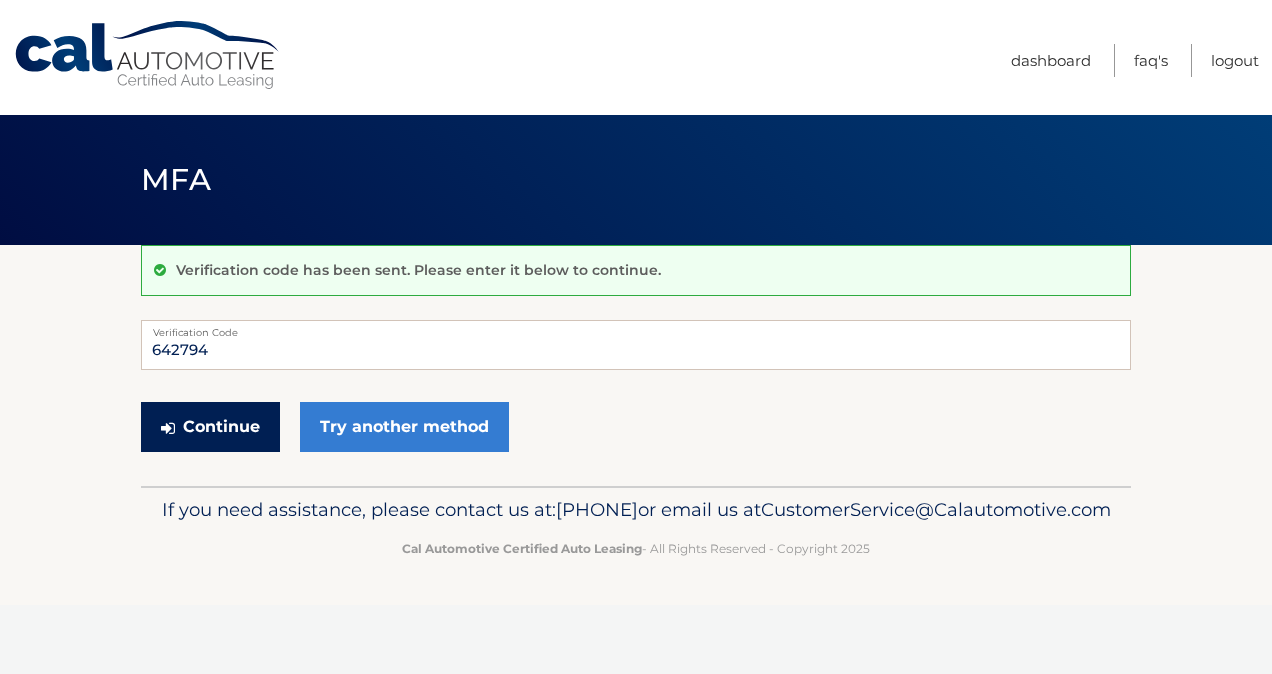 click on "Continue" at bounding box center (210, 427) 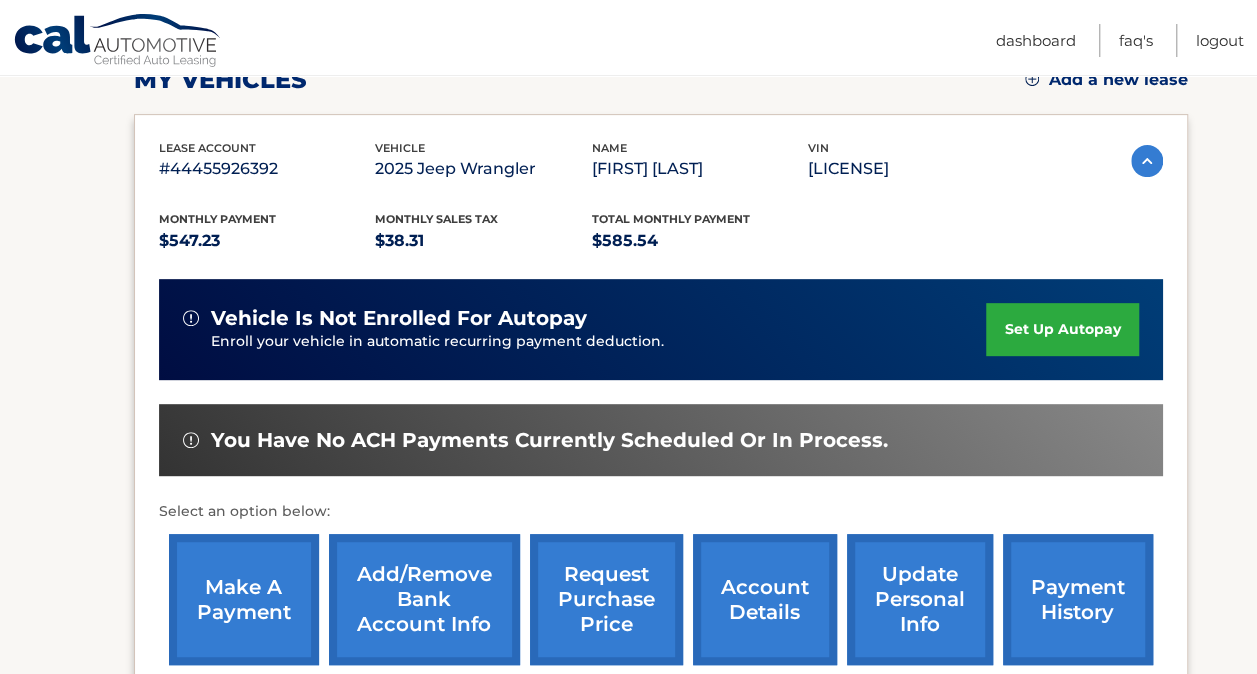 scroll, scrollTop: 400, scrollLeft: 0, axis: vertical 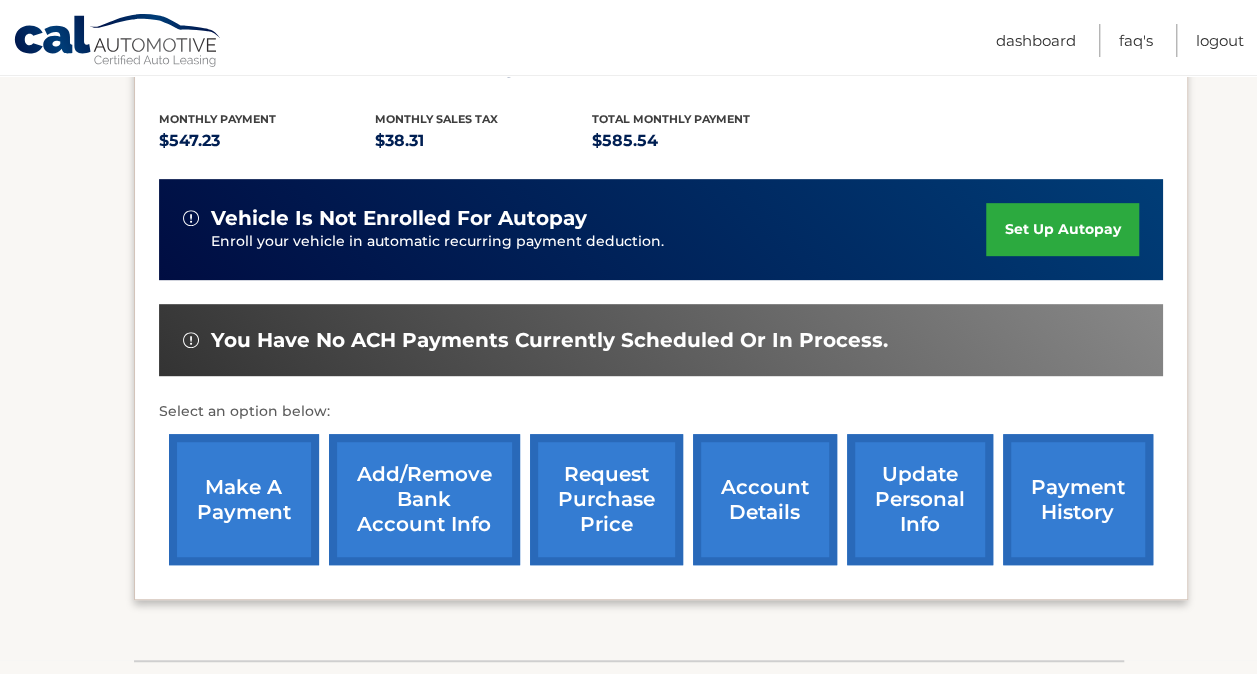 click on "payment history" at bounding box center [1078, 499] 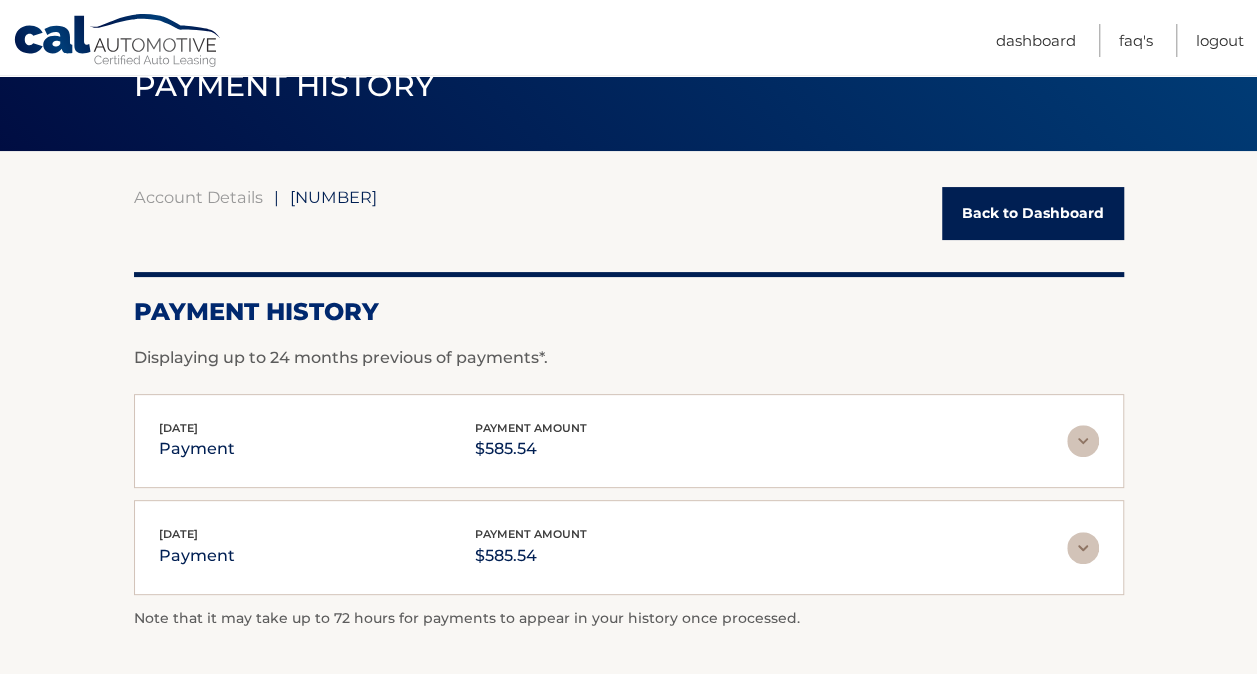 scroll, scrollTop: 0, scrollLeft: 0, axis: both 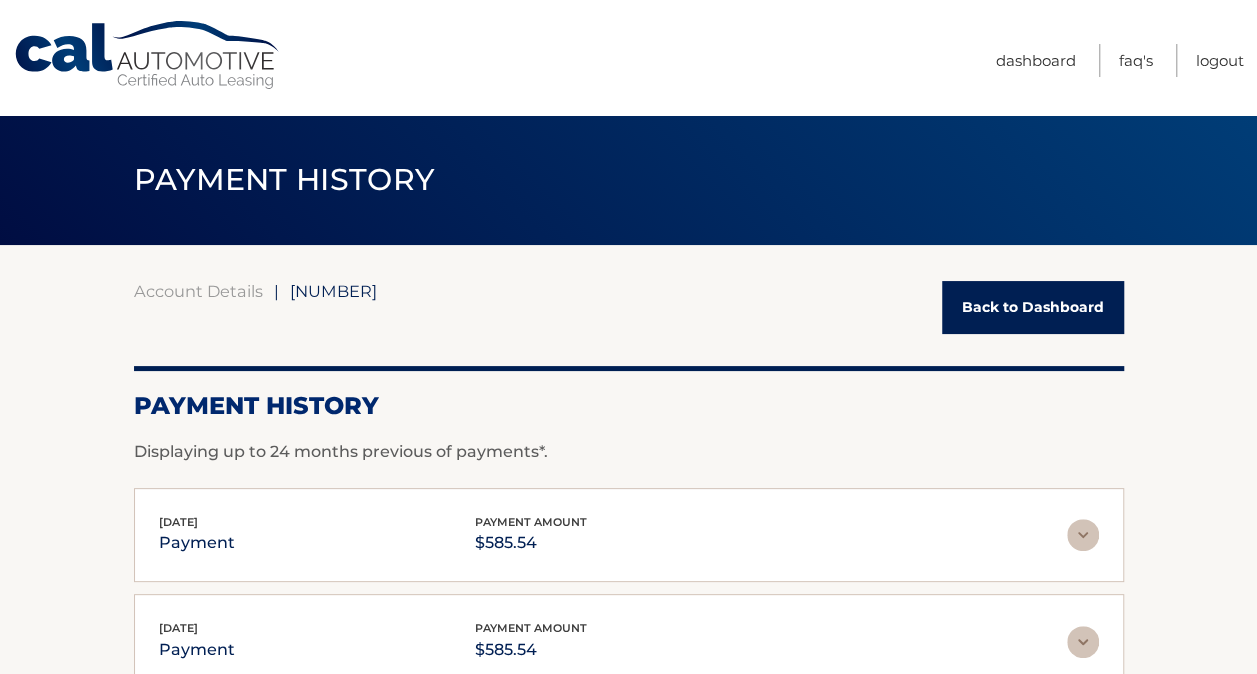 click on "Back to Dashboard" at bounding box center (1033, 307) 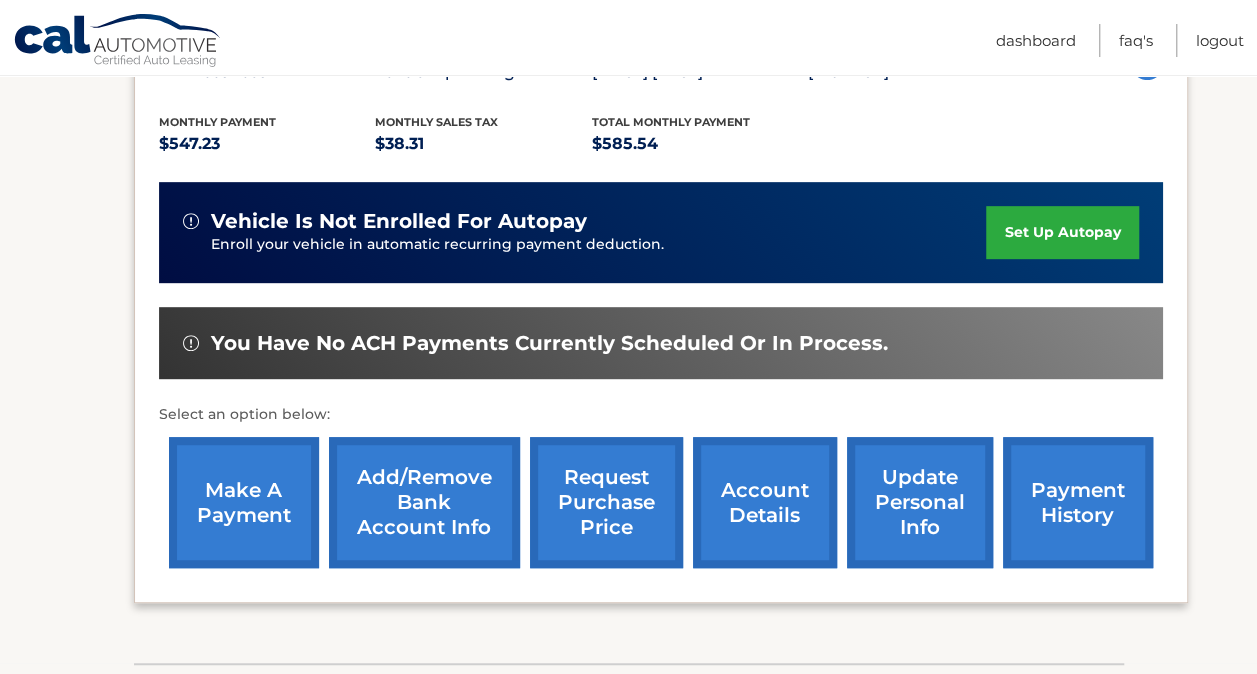 scroll, scrollTop: 400, scrollLeft: 0, axis: vertical 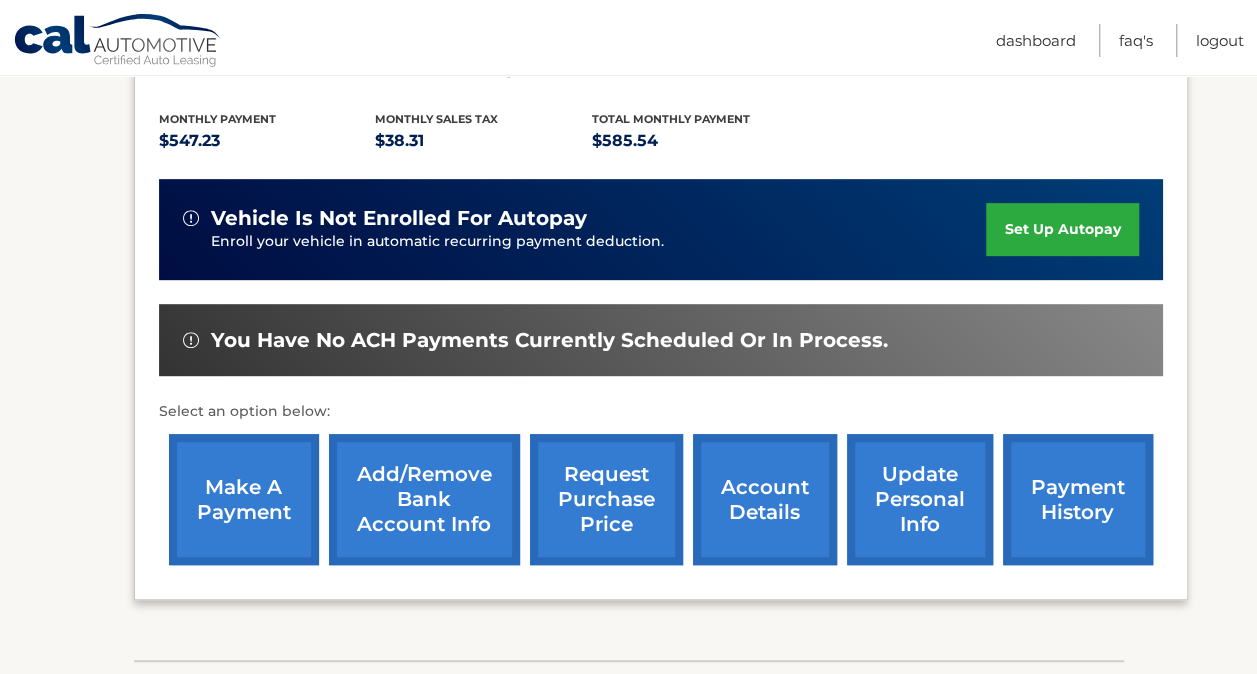click on "account details" at bounding box center (765, 499) 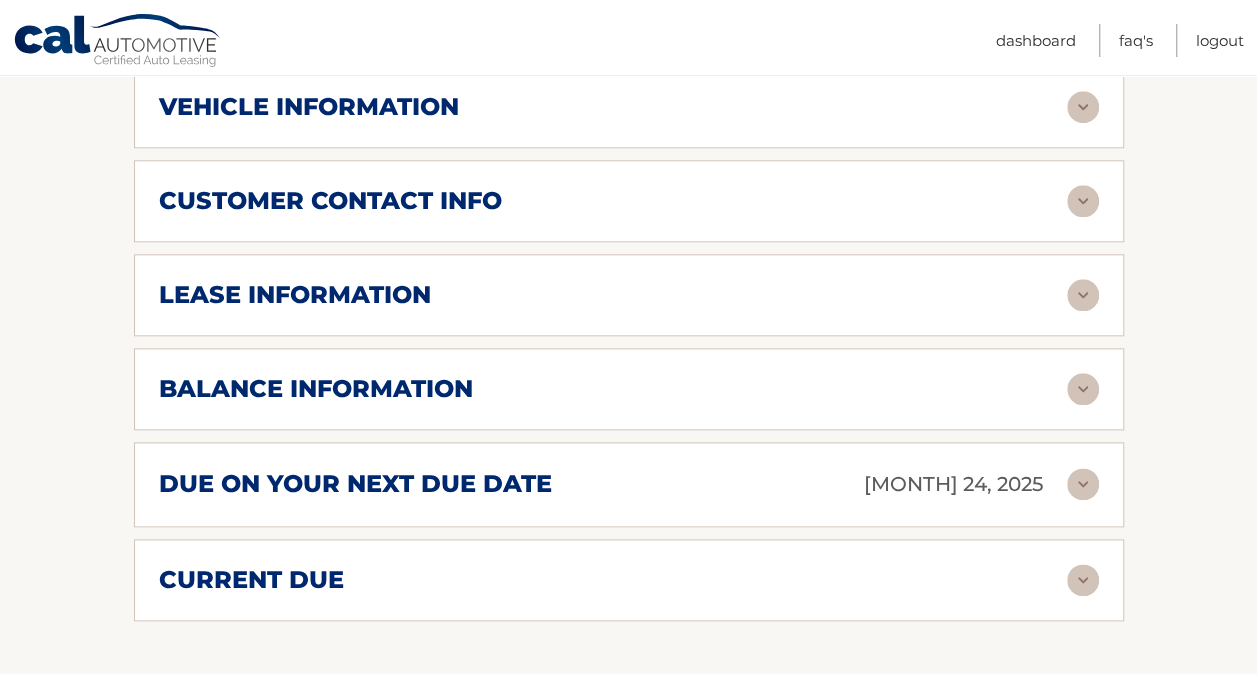 scroll, scrollTop: 1000, scrollLeft: 0, axis: vertical 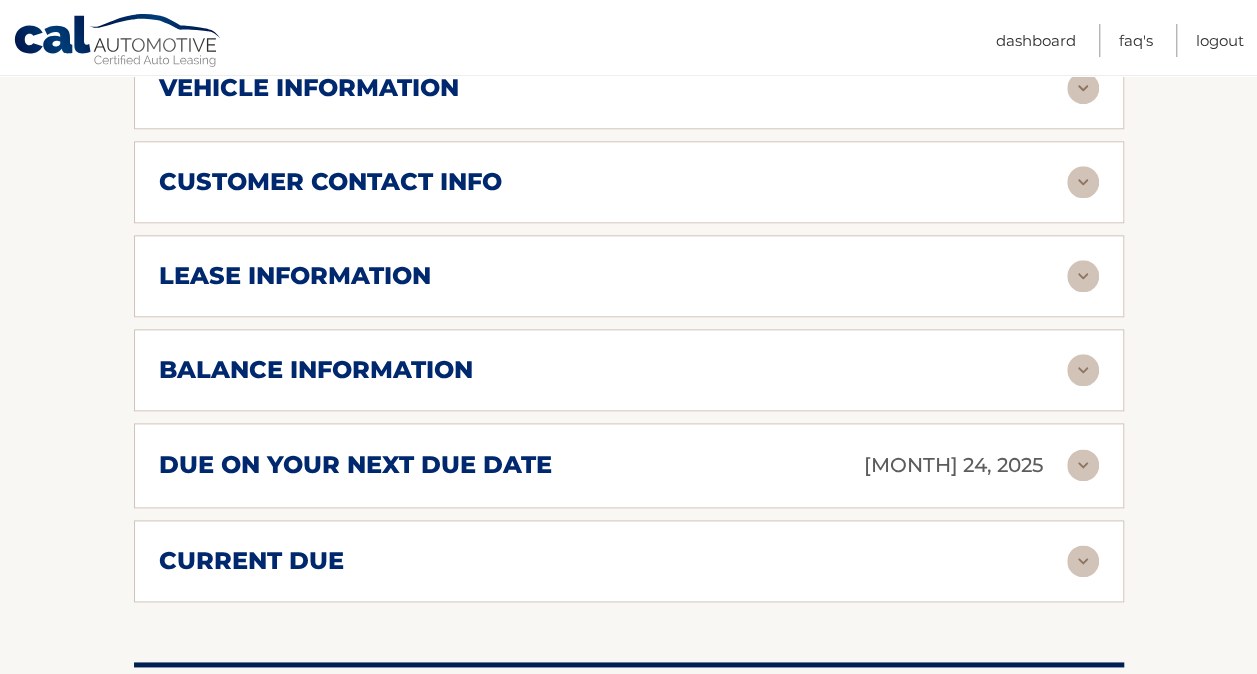 click at bounding box center (1083, 561) 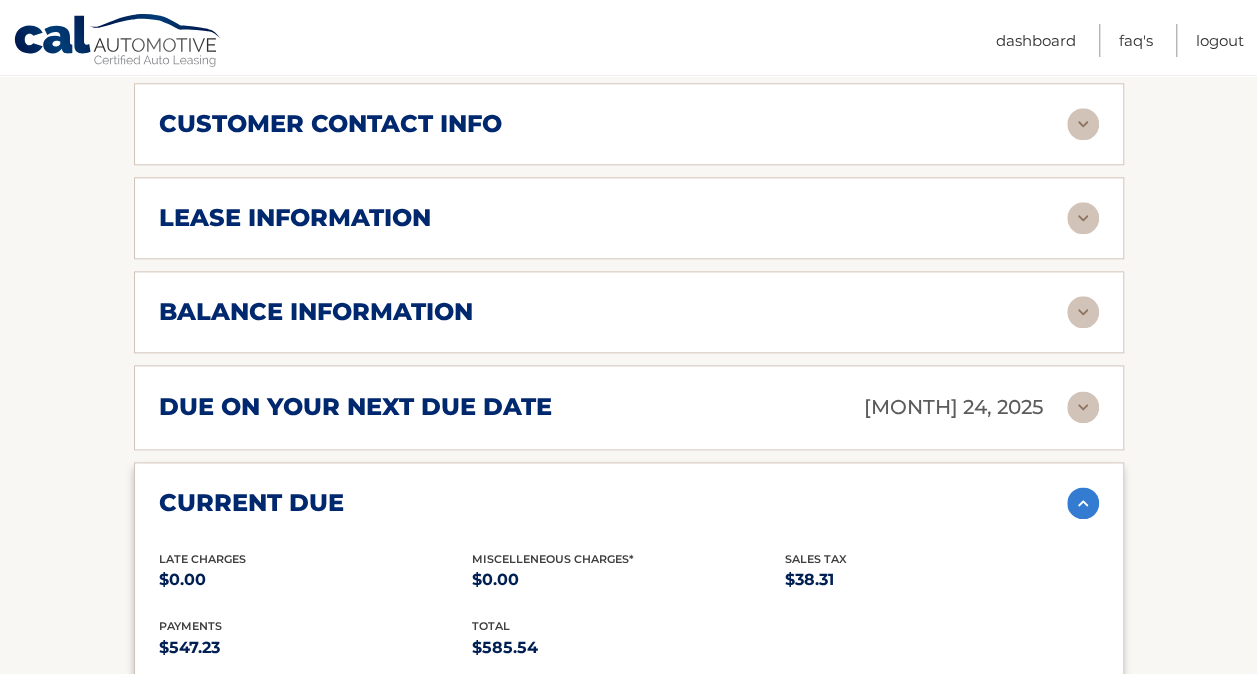 scroll, scrollTop: 1100, scrollLeft: 0, axis: vertical 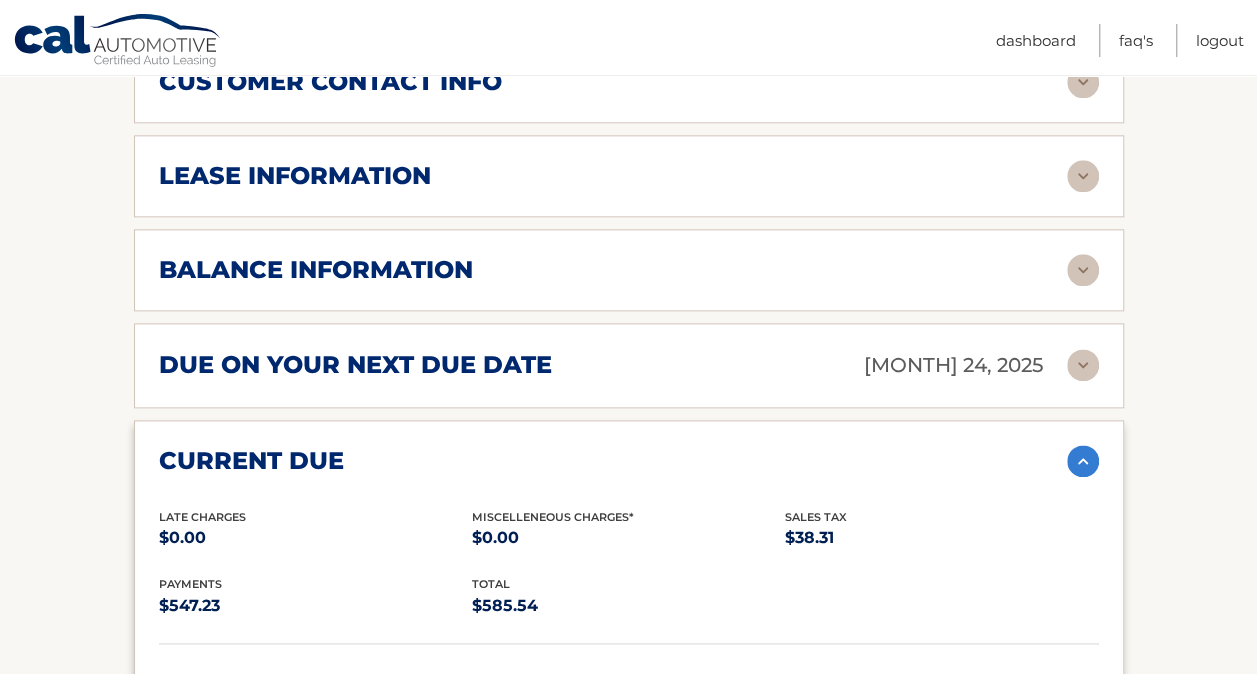 click at bounding box center [1083, 365] 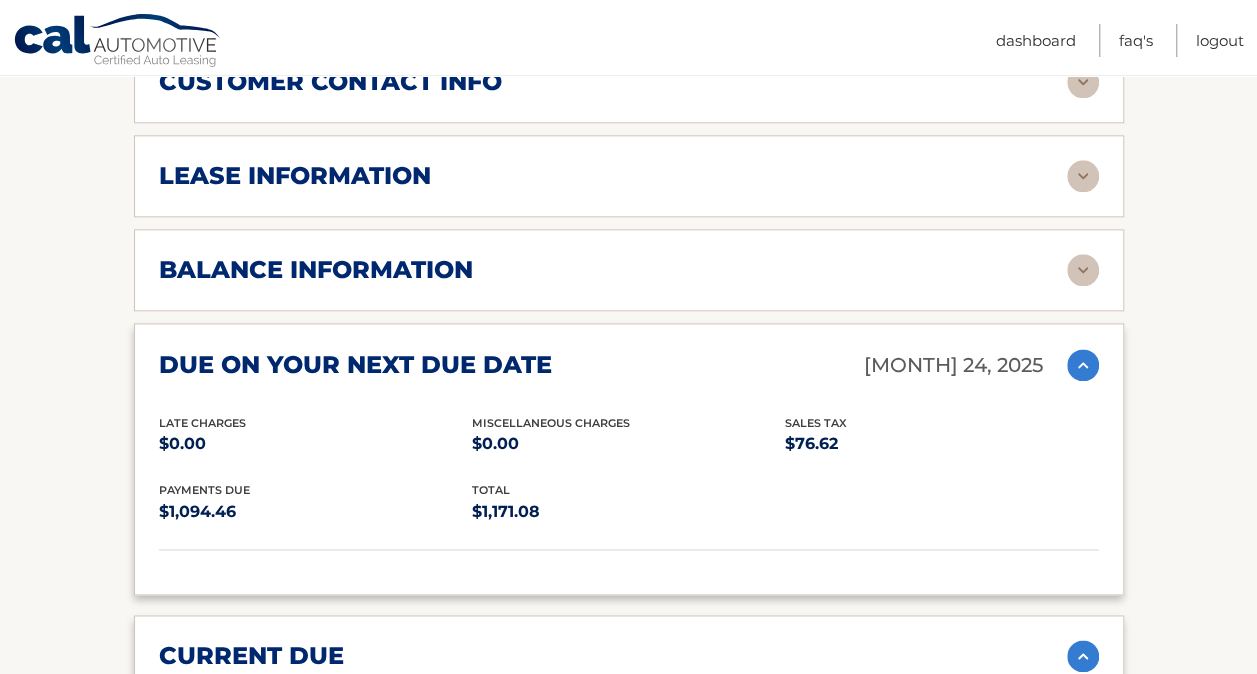 click at bounding box center (1083, 270) 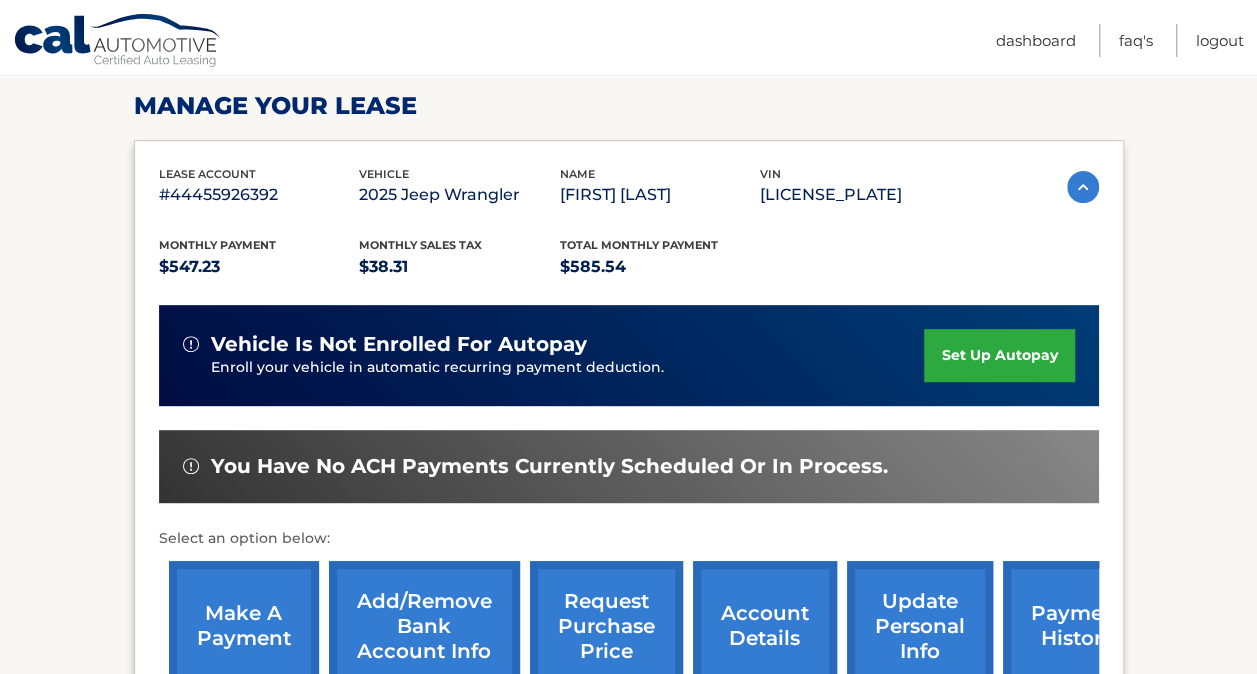 scroll, scrollTop: 500, scrollLeft: 0, axis: vertical 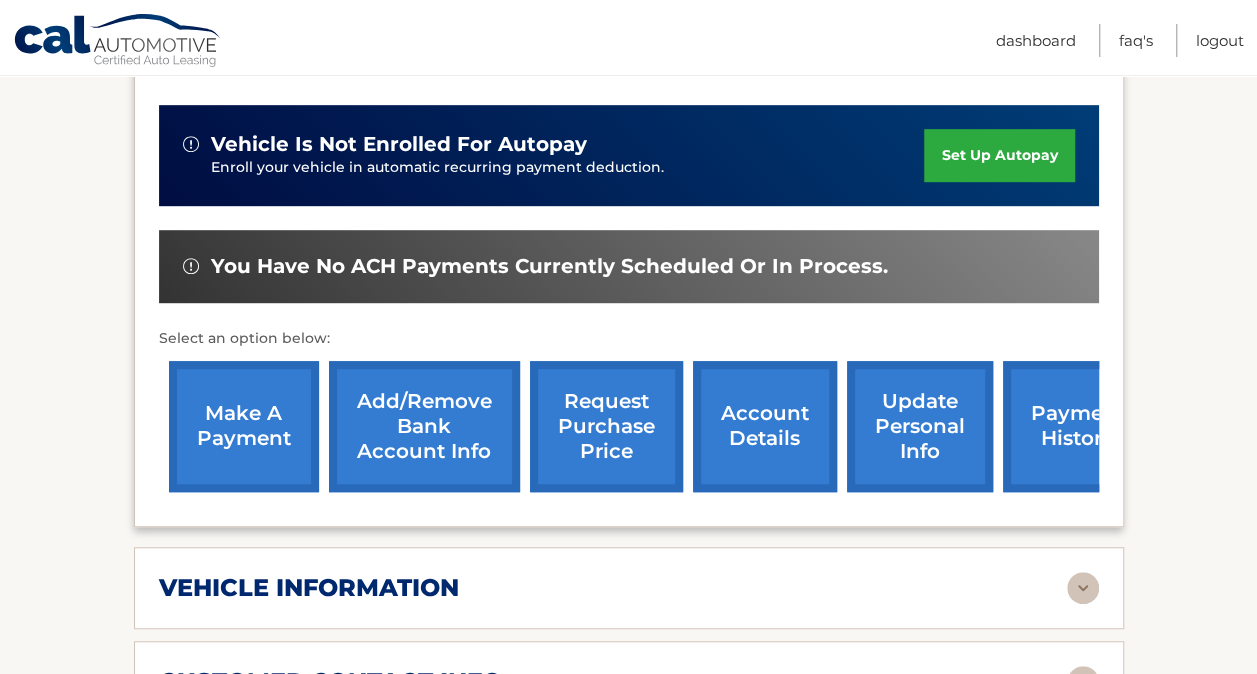 click on "make a payment" at bounding box center (244, 426) 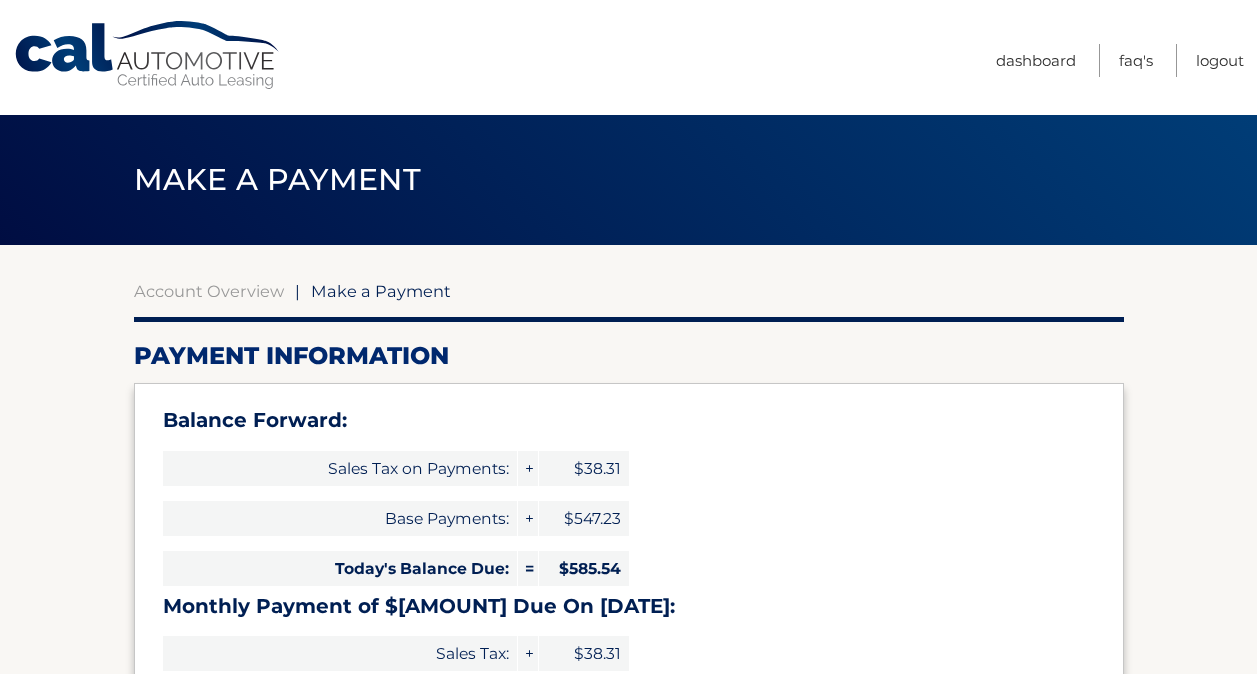 select on "MDg1MTE4MmYtZjIxNC00NGUzLTgwYjktN2Q5YWUyYzUzMmI3" 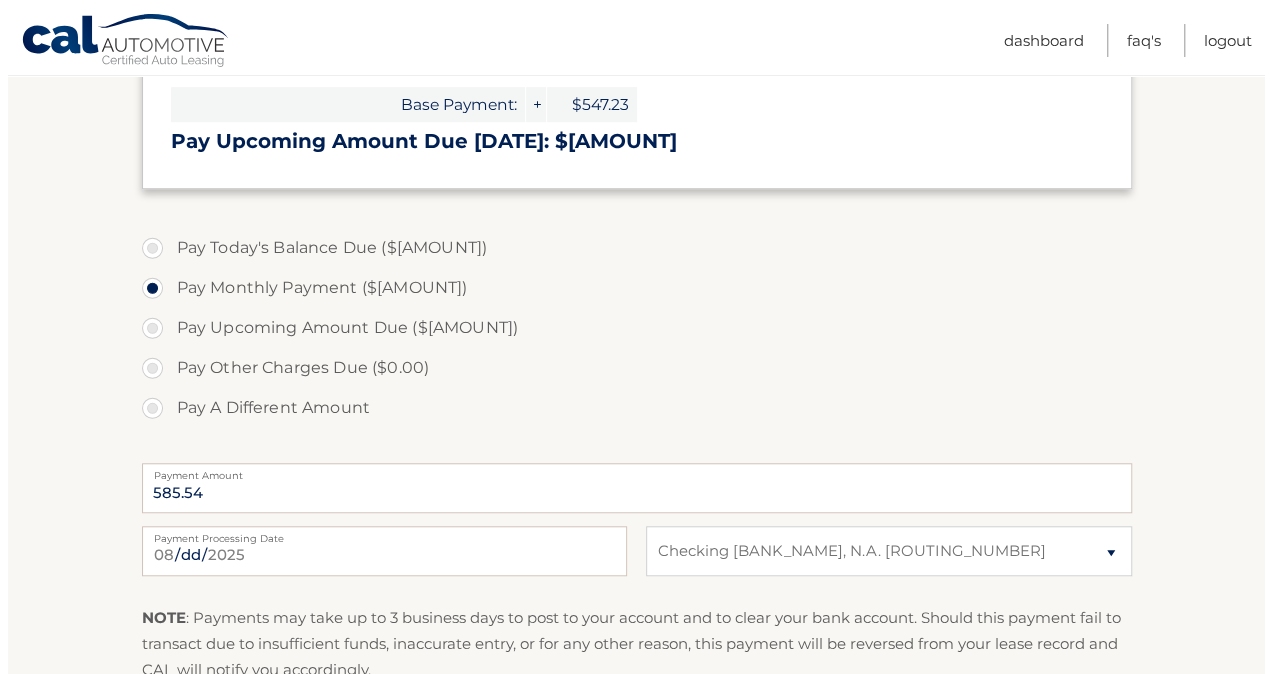 scroll, scrollTop: 700, scrollLeft: 0, axis: vertical 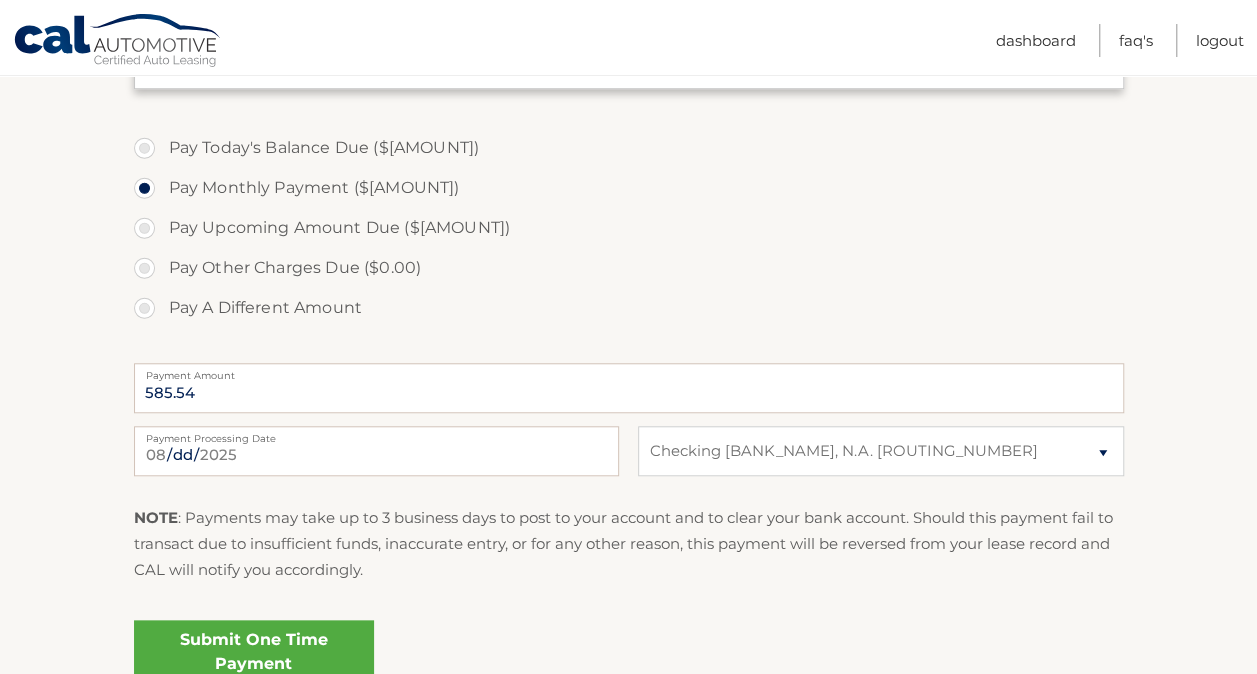 click on "Submit One Time Payment" at bounding box center (254, 652) 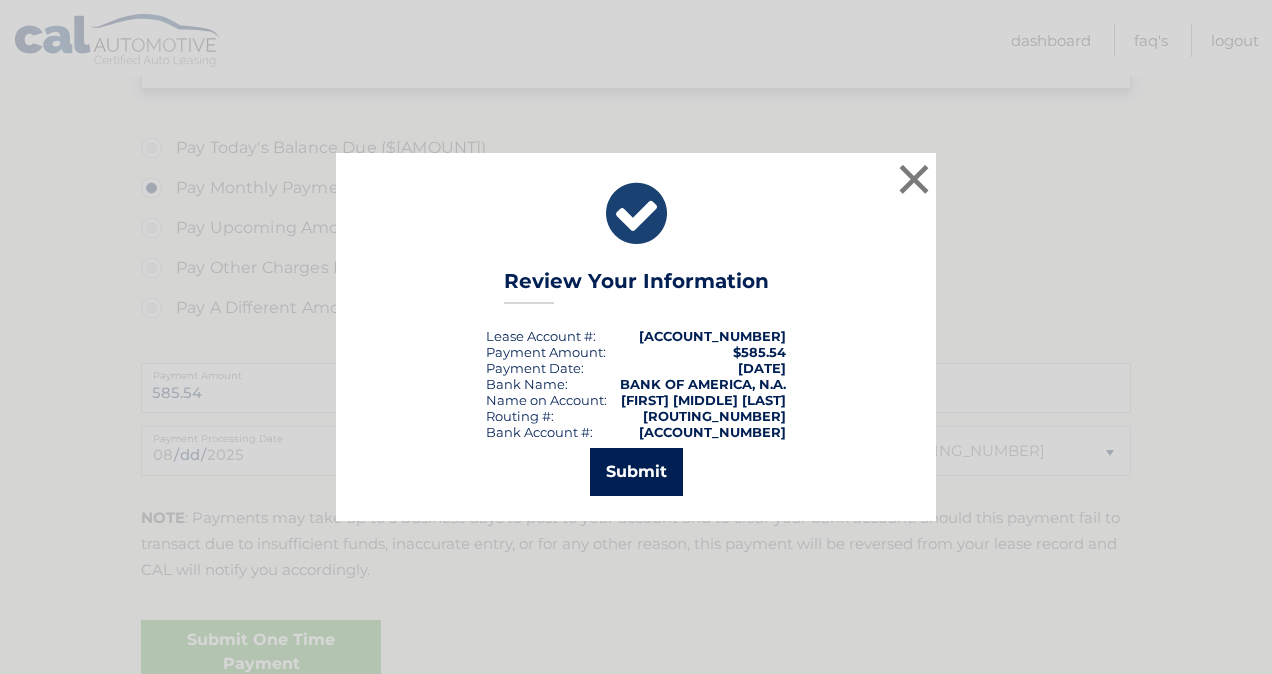 click on "Submit" at bounding box center [636, 472] 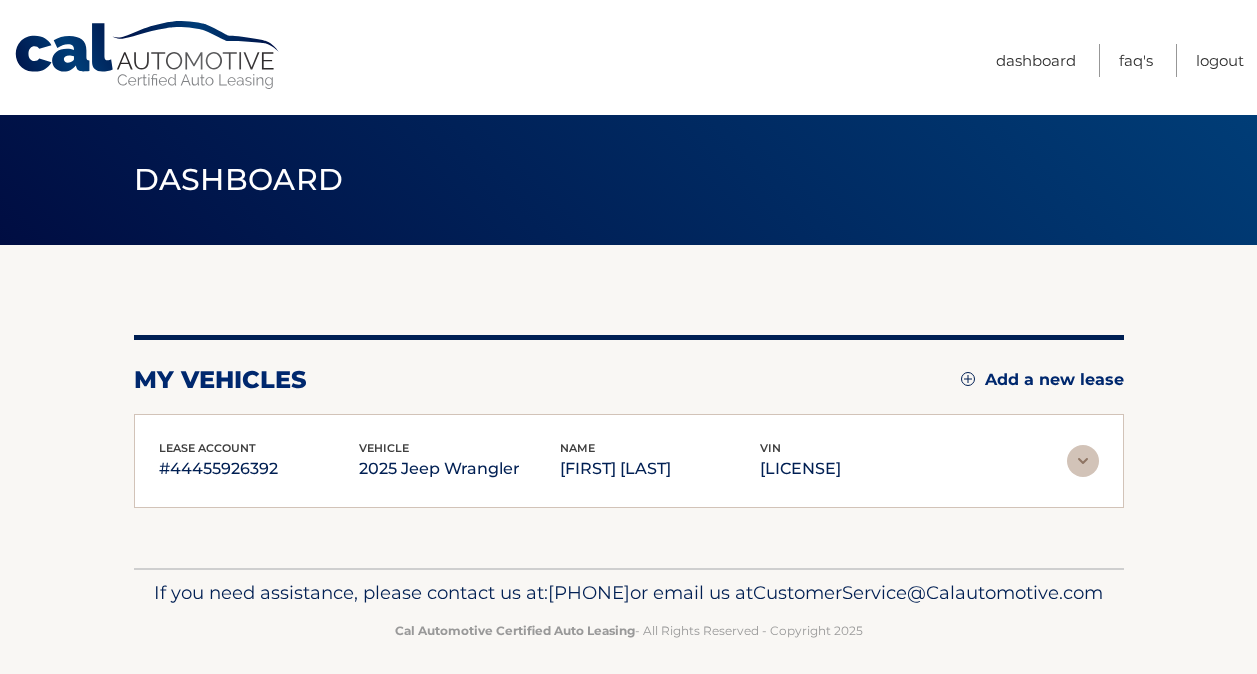 scroll, scrollTop: 0, scrollLeft: 0, axis: both 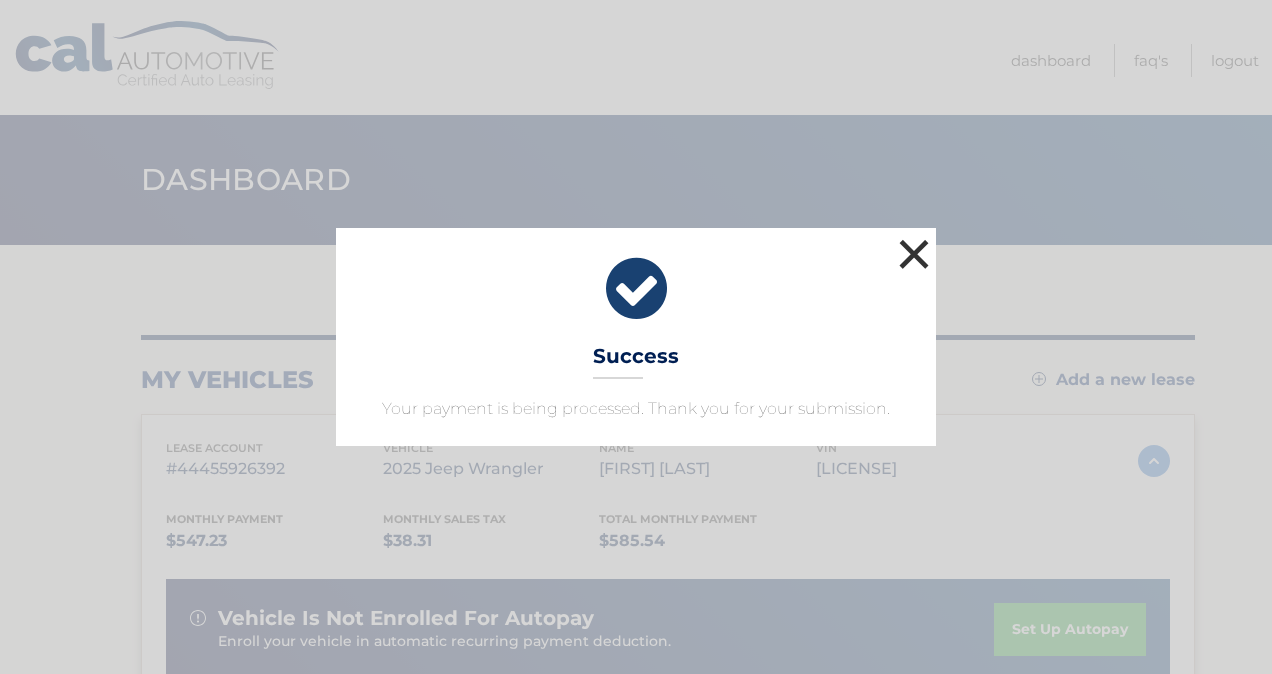 click on "×" at bounding box center [914, 254] 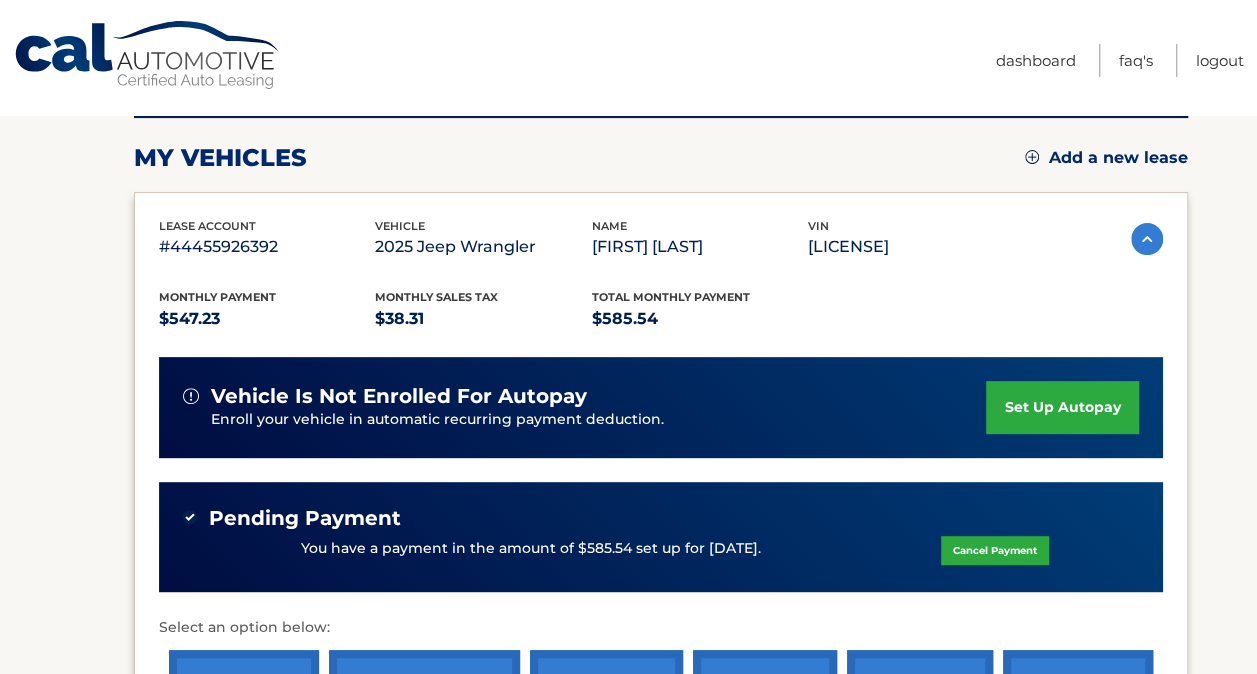 scroll, scrollTop: 0, scrollLeft: 0, axis: both 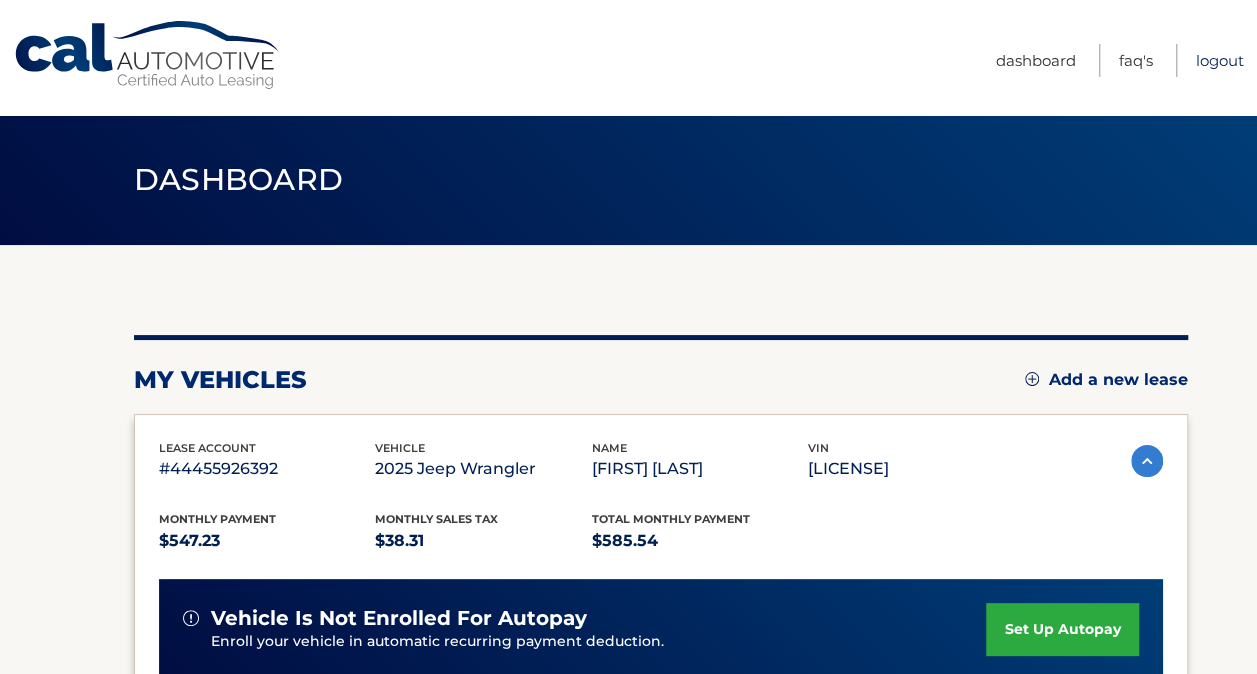 click on "Logout" at bounding box center [1220, 60] 